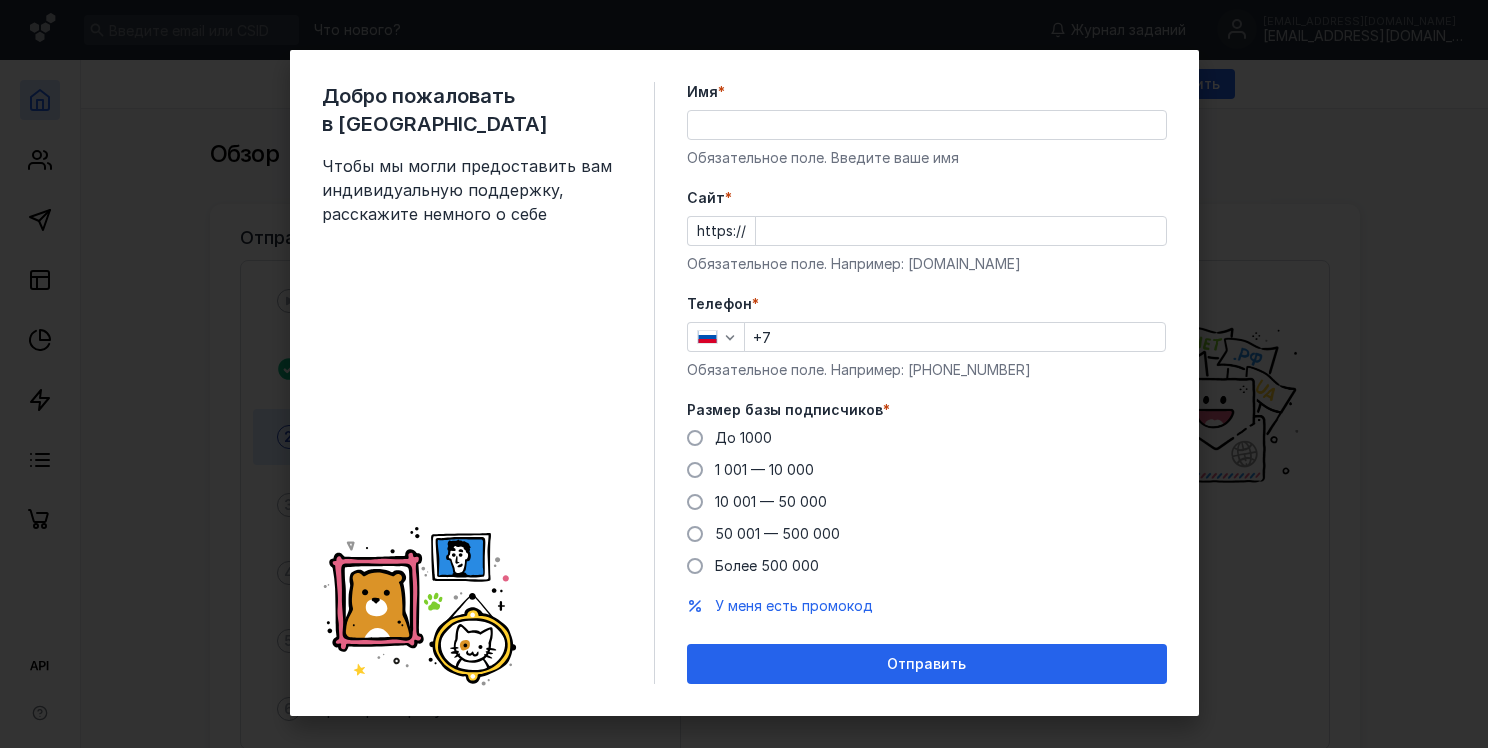 scroll, scrollTop: 0, scrollLeft: 0, axis: both 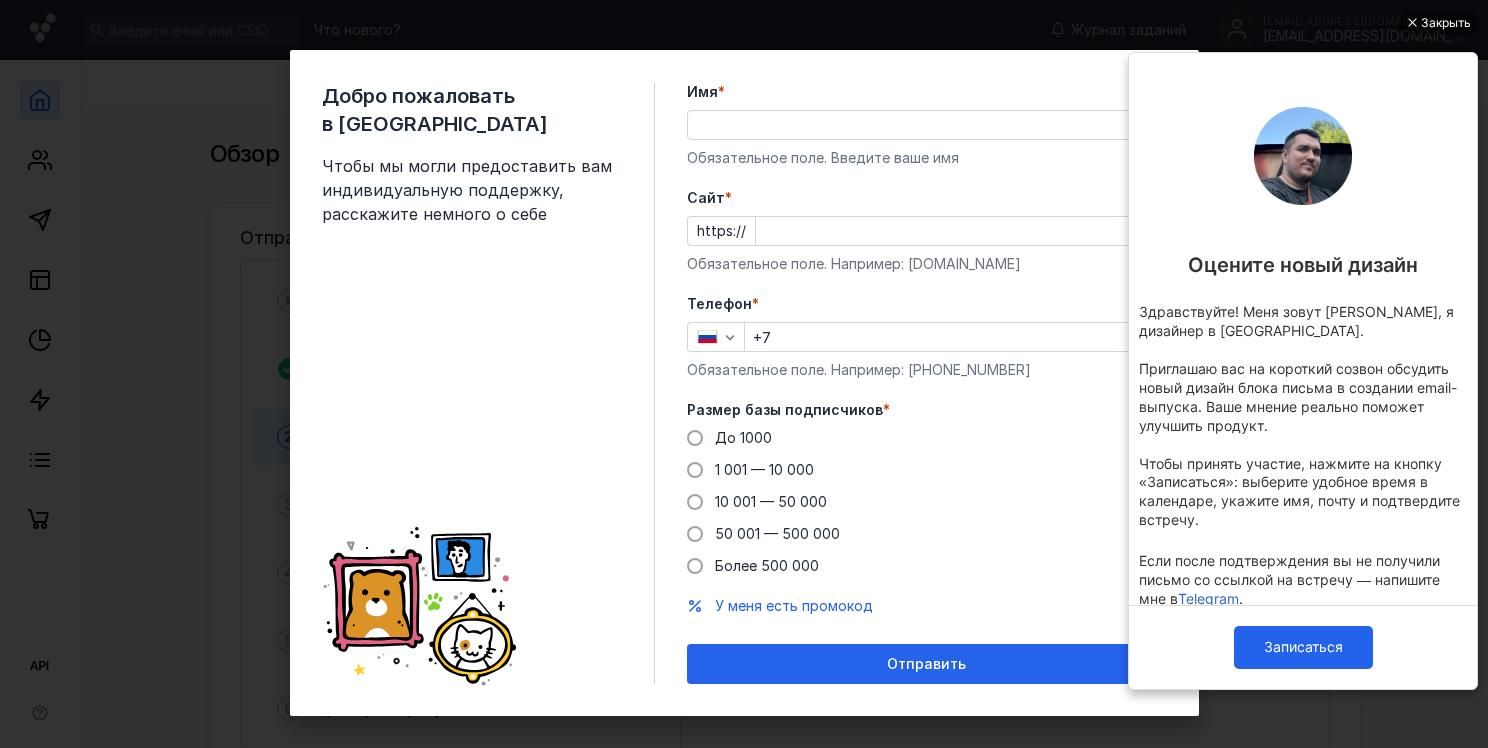 click on "Имя  *" at bounding box center (927, 125) 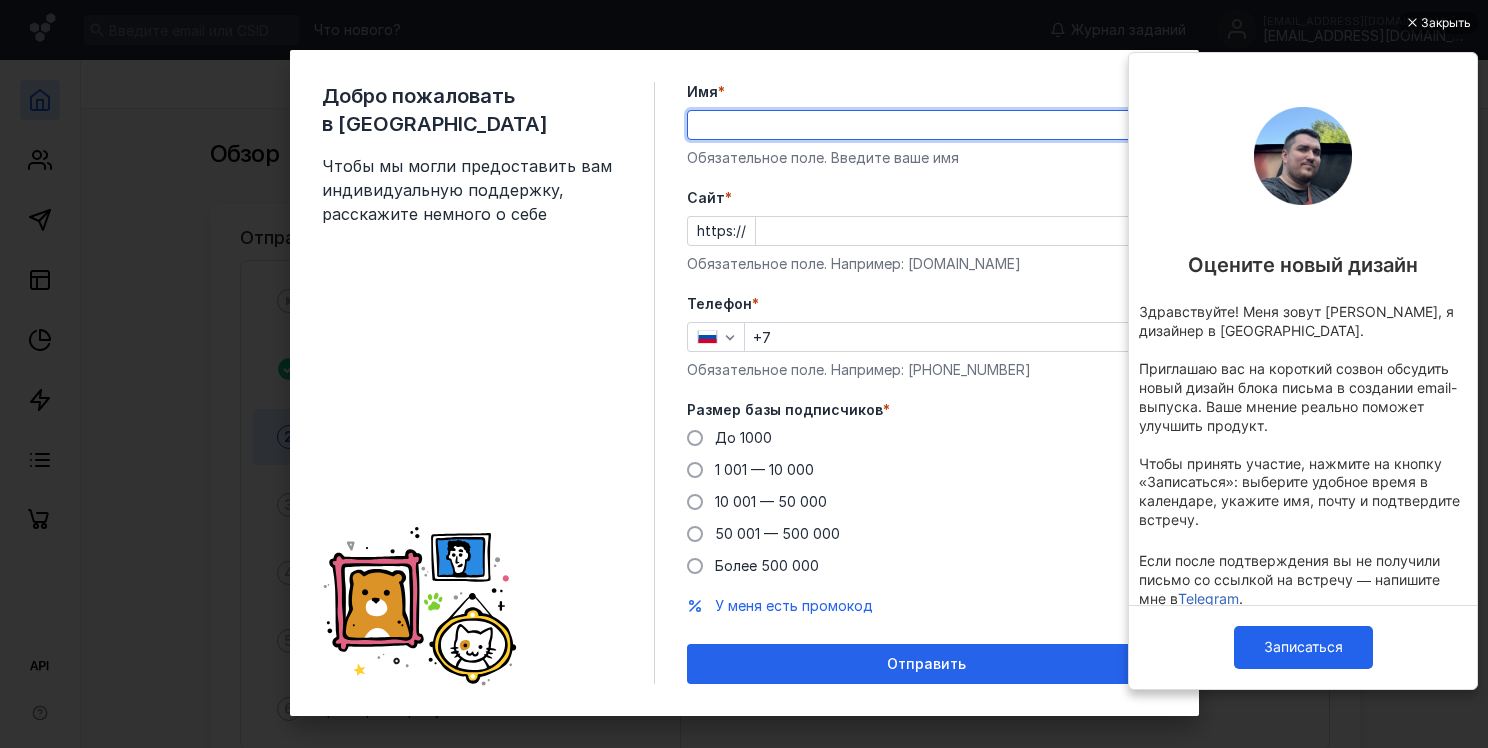 click on "Имя  *" at bounding box center (927, 125) 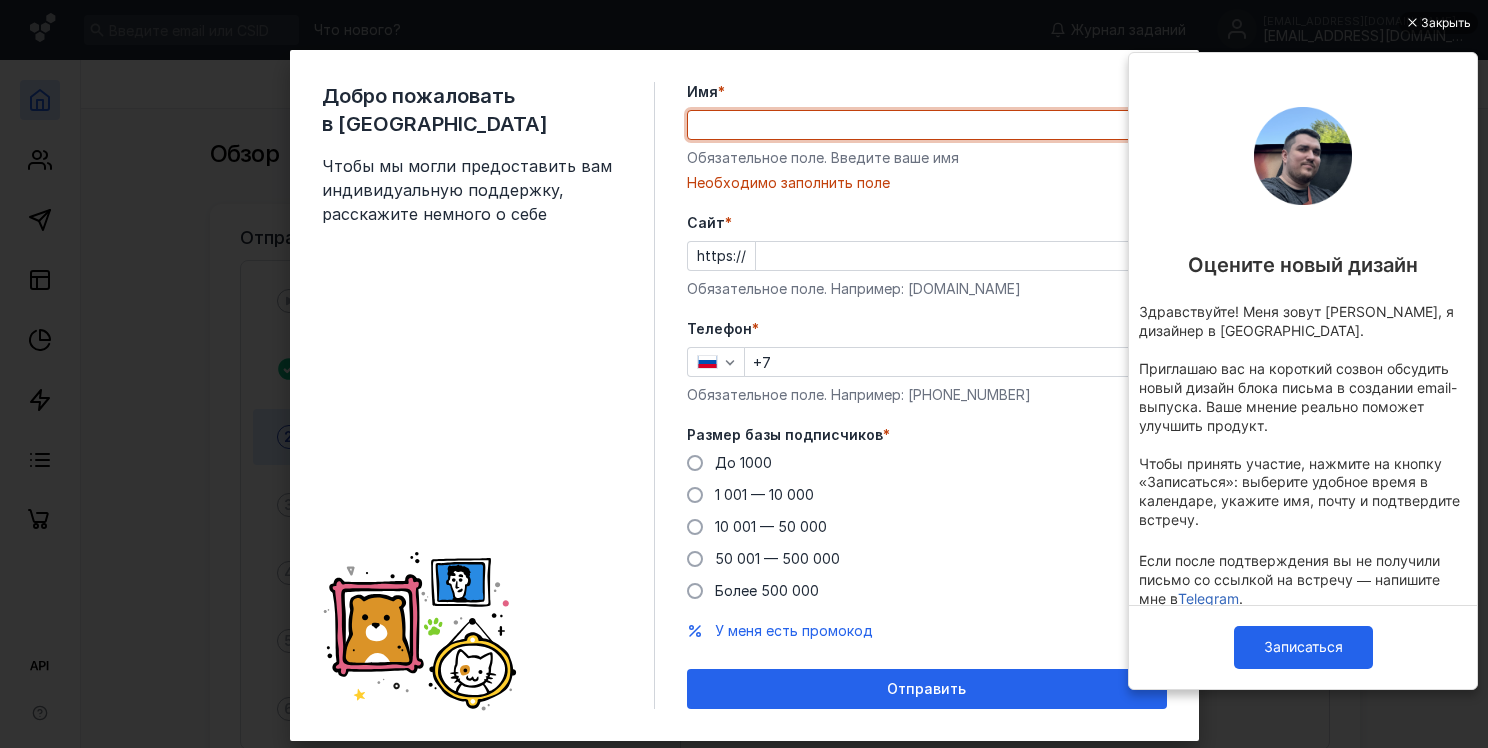 click on "Имя  *" at bounding box center [927, 125] 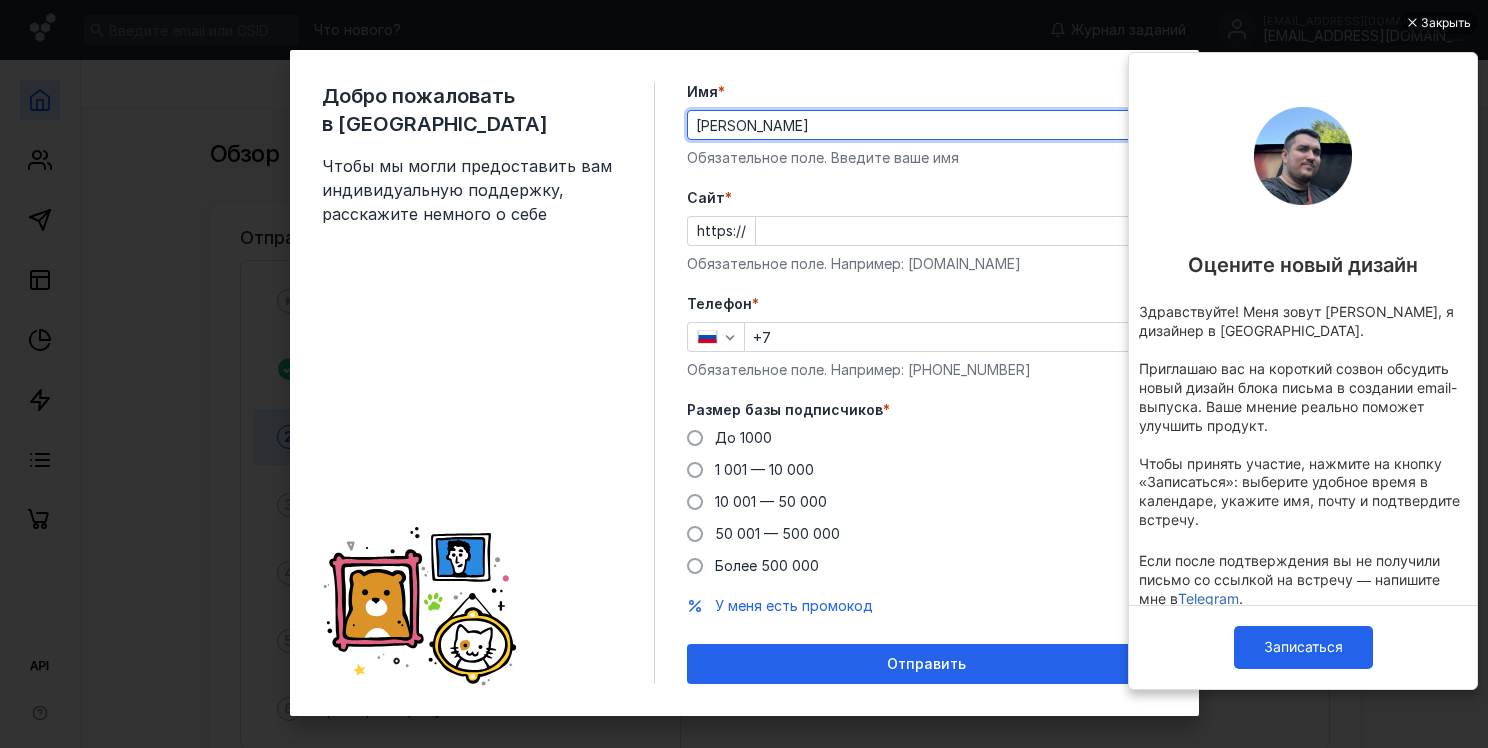 type on "[PERSON_NAME]" 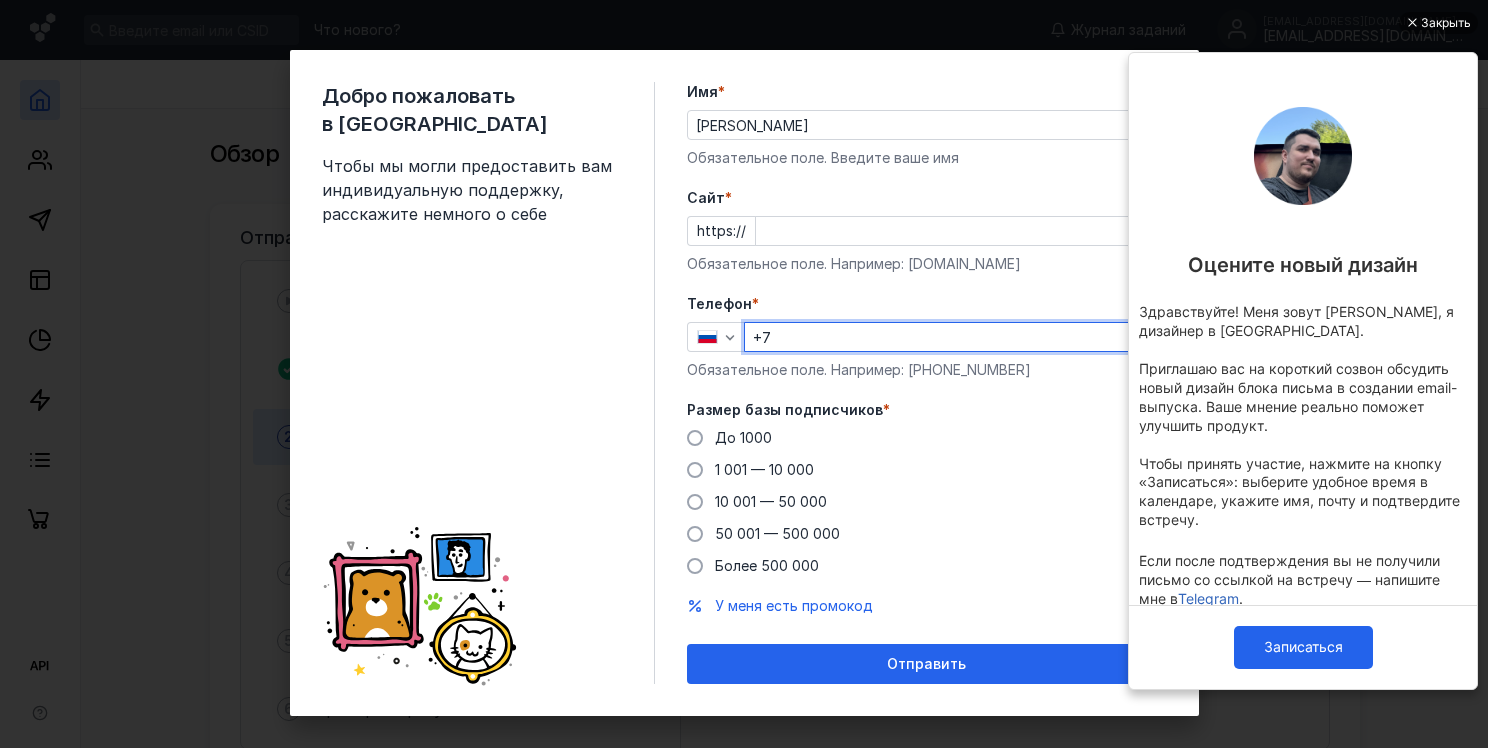 click on "+7" at bounding box center [955, 337] 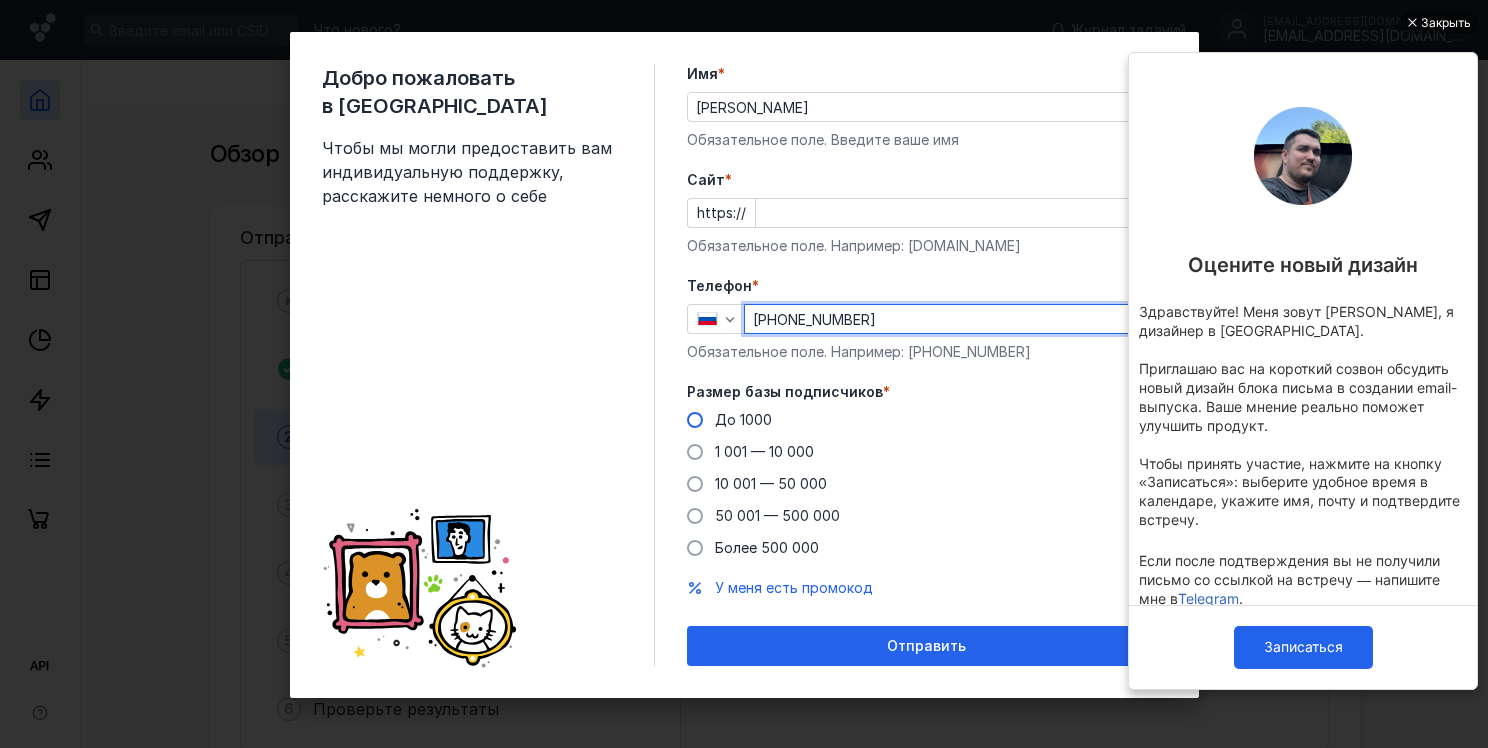 scroll, scrollTop: 16, scrollLeft: 0, axis: vertical 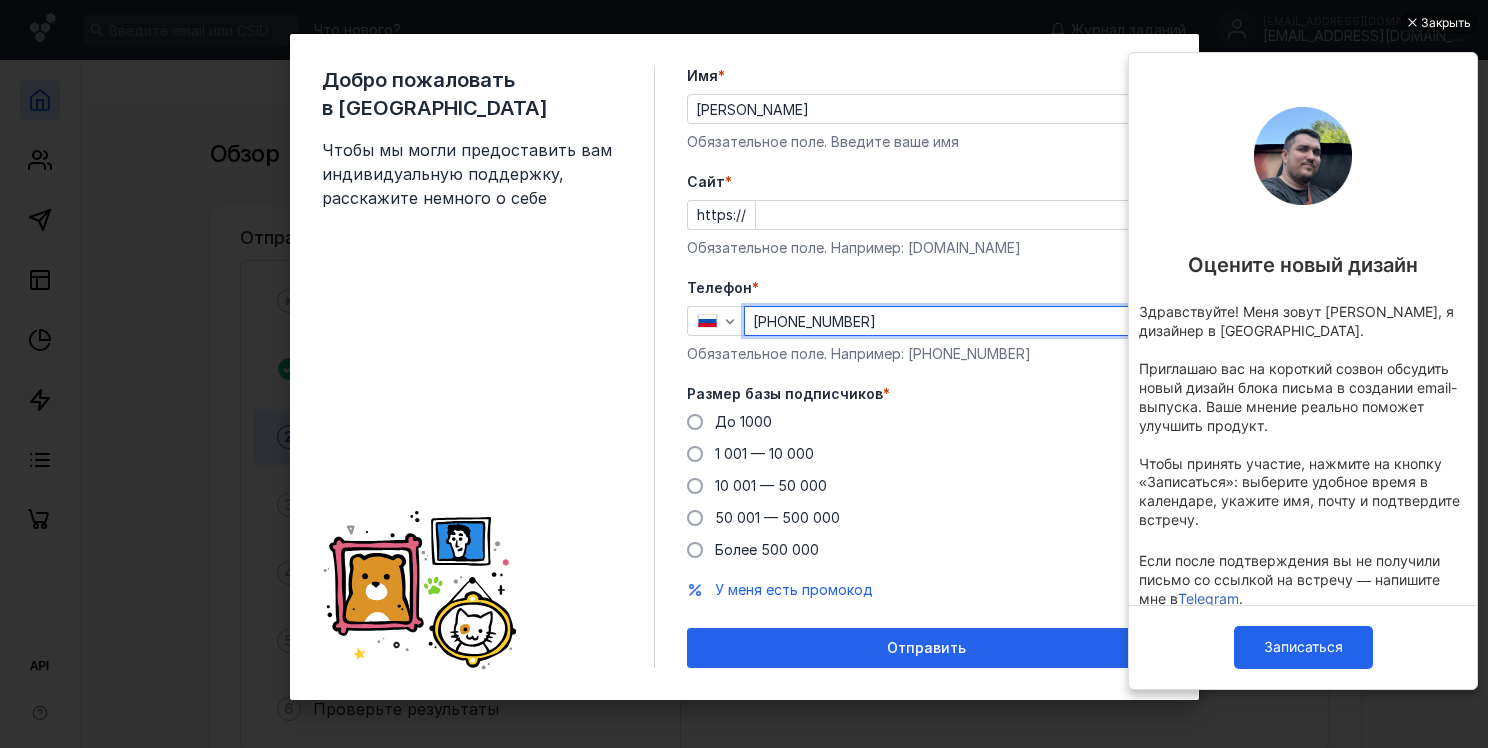 type on "[PHONE_NUMBER]" 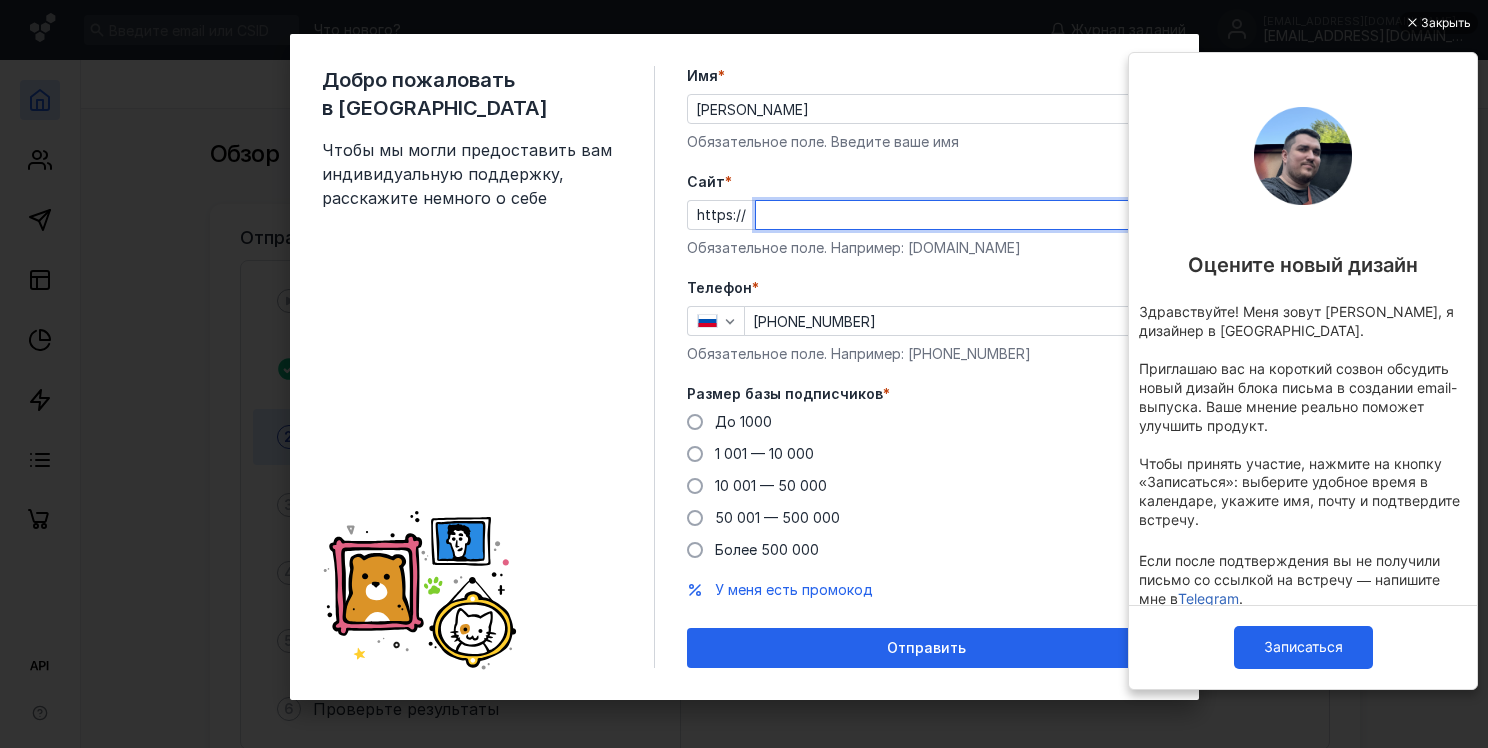 click on "Cайт  *" at bounding box center (961, 215) 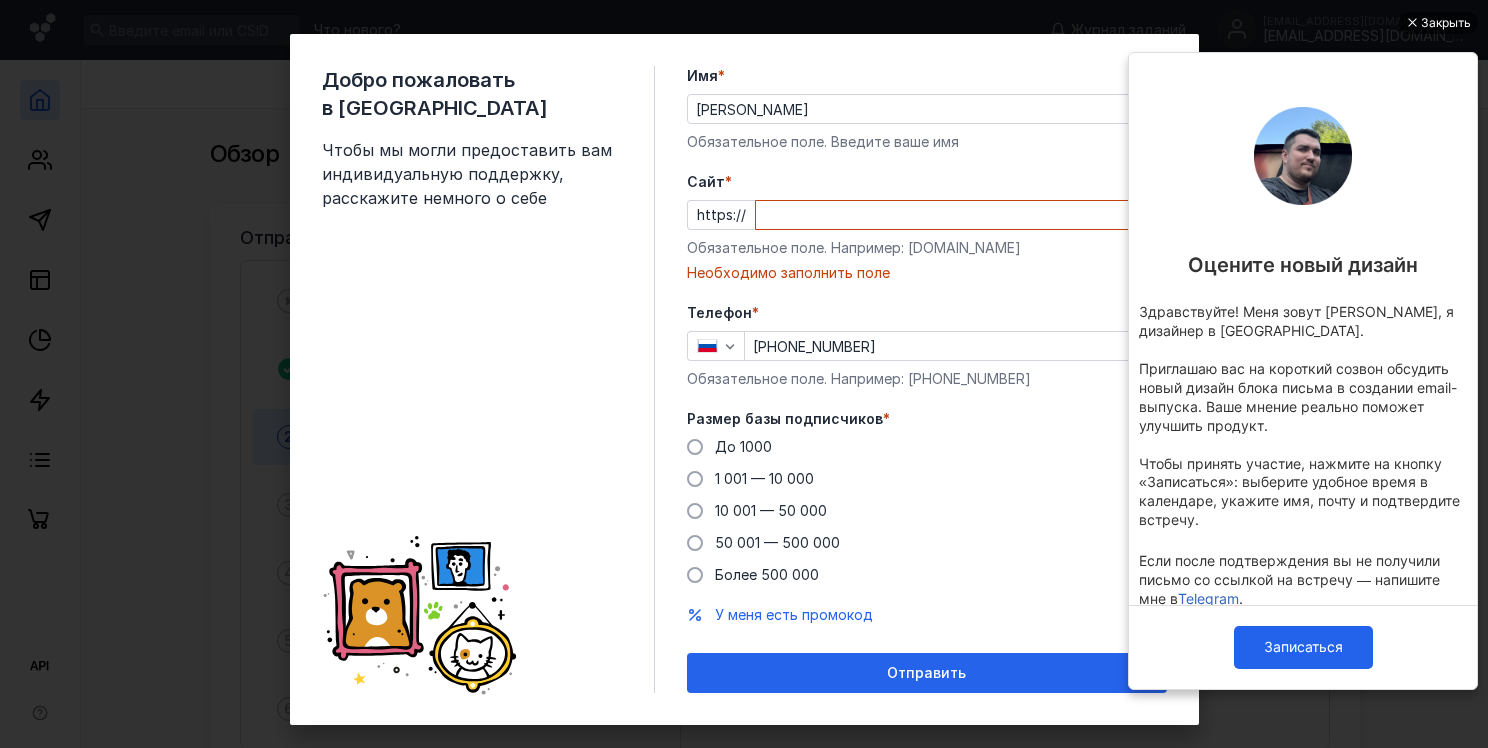click on "Закрыть" at bounding box center (1446, 23) 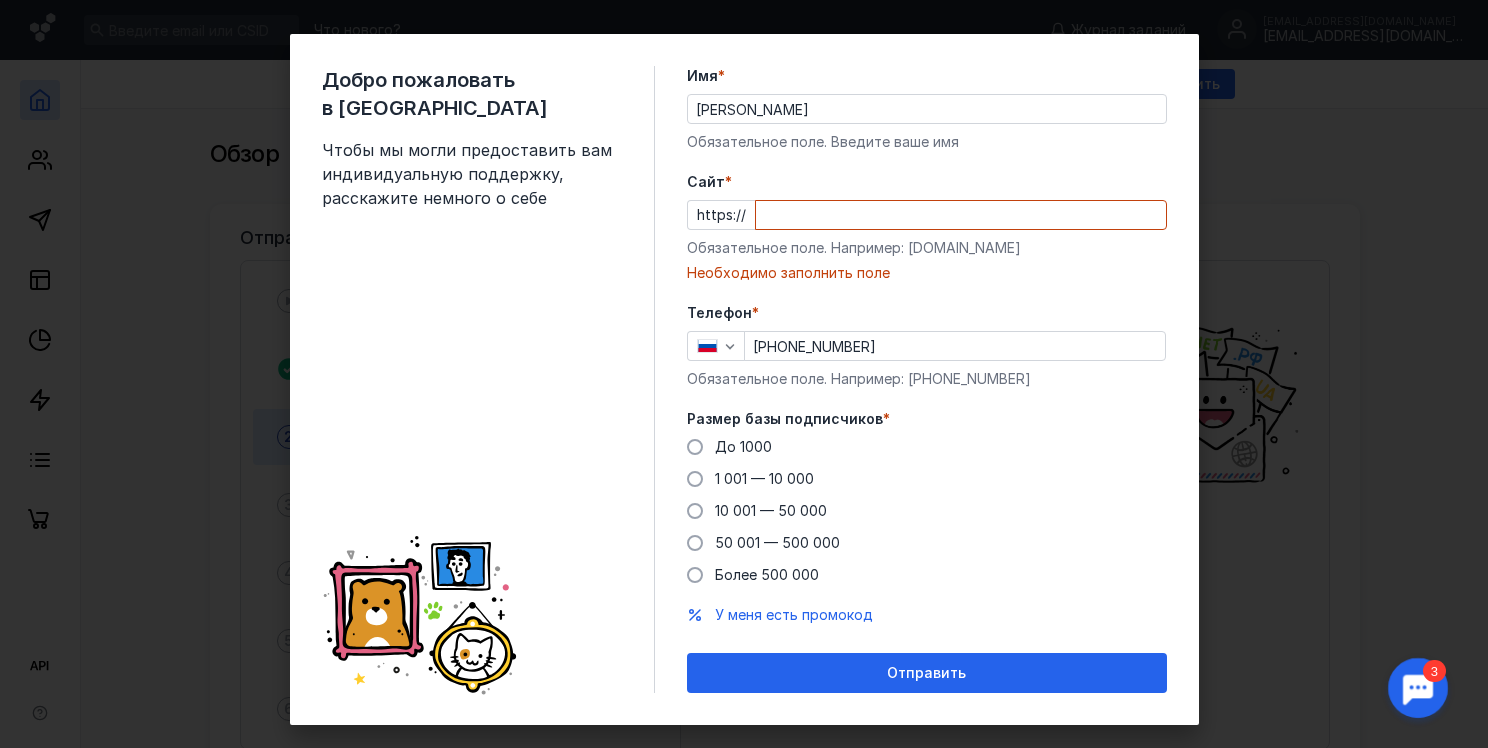 scroll, scrollTop: 0, scrollLeft: 0, axis: both 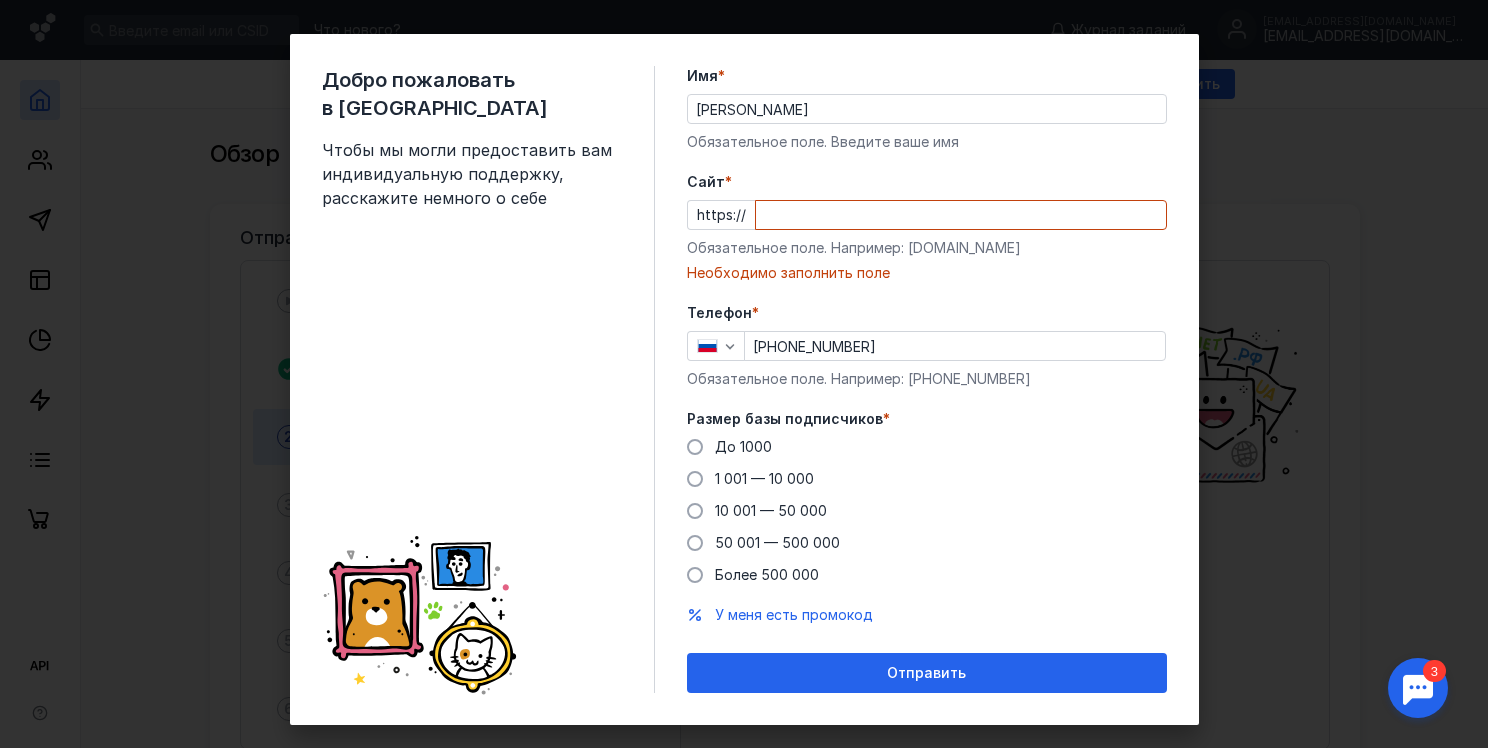 click on "Cайт  *" at bounding box center (961, 215) 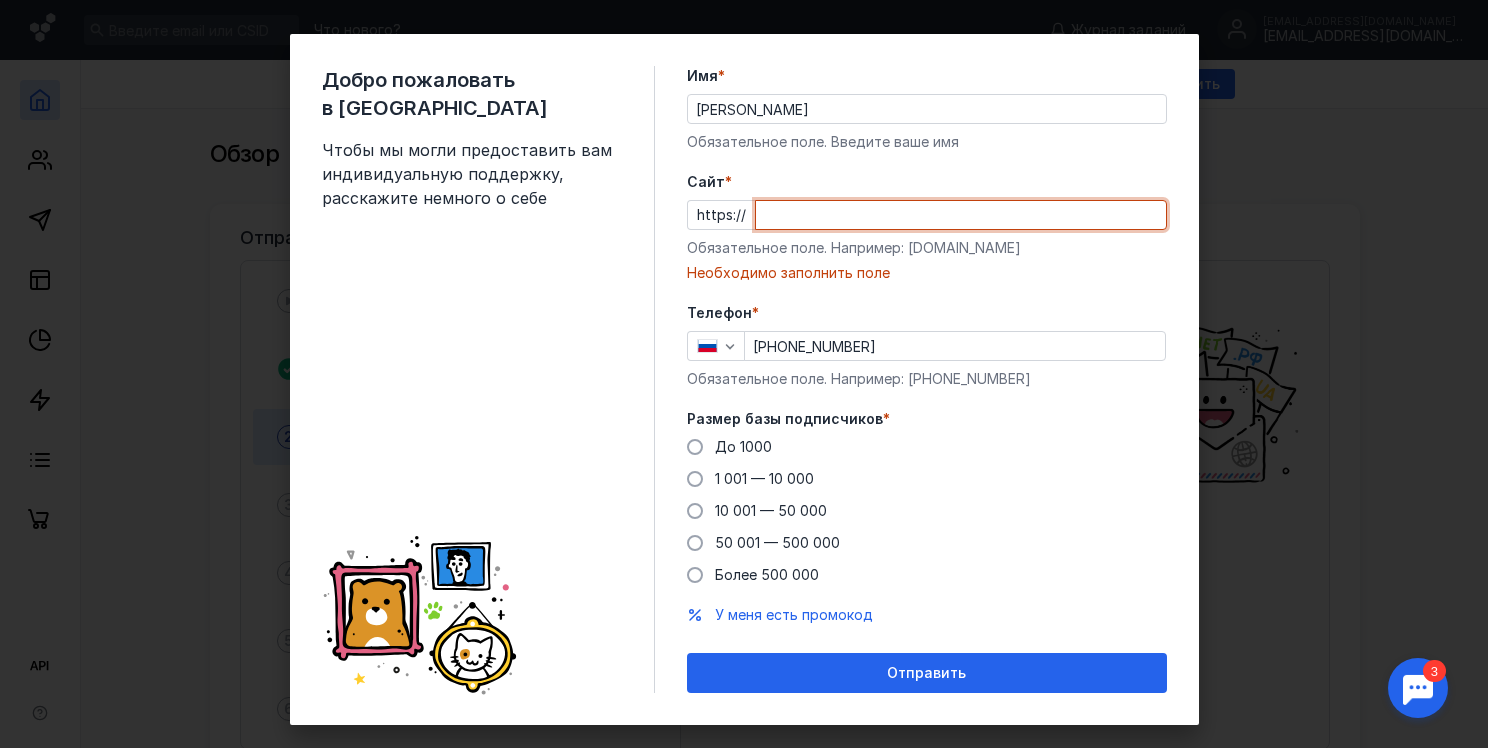 click on "Cайт  *" at bounding box center [961, 215] 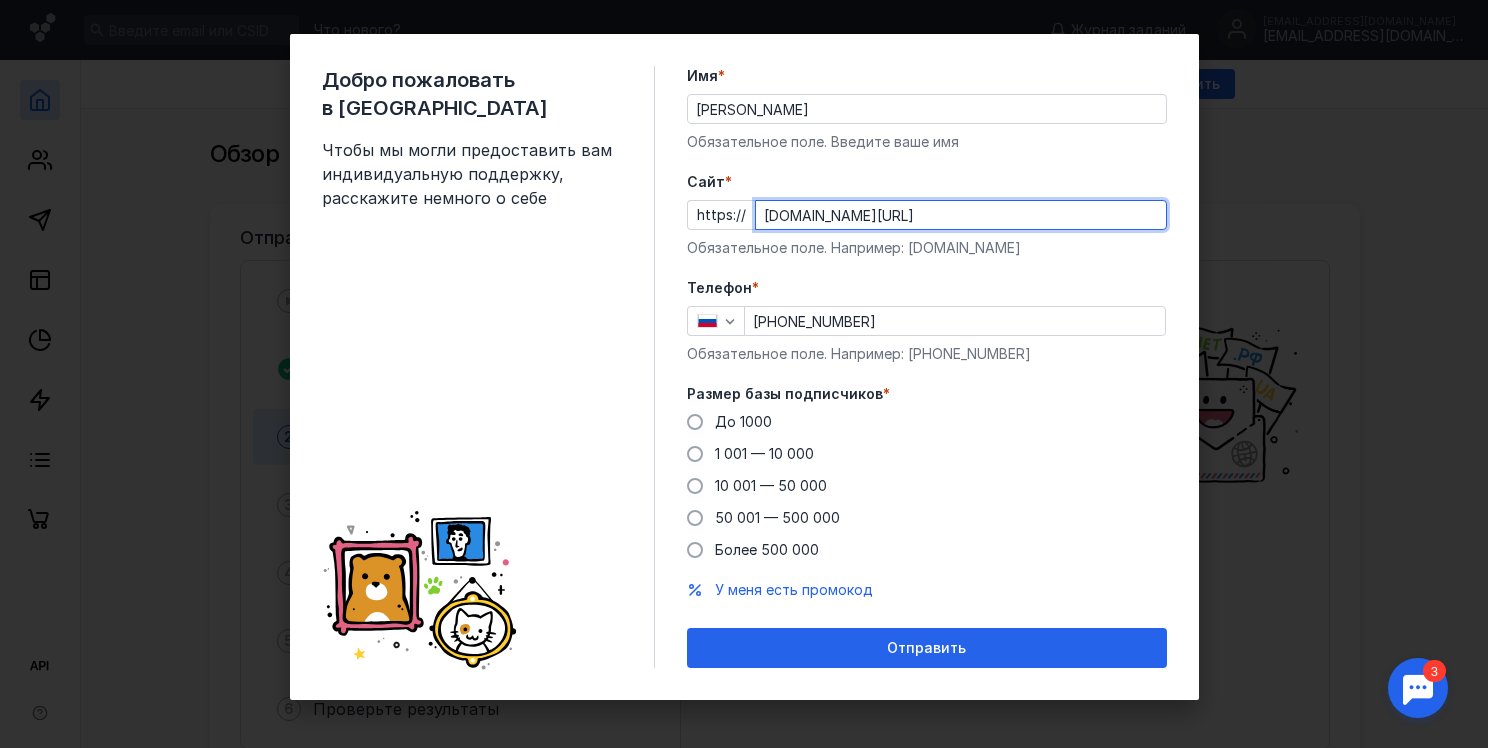 drag, startPoint x: 1116, startPoint y: 216, endPoint x: 864, endPoint y: 207, distance: 252.16066 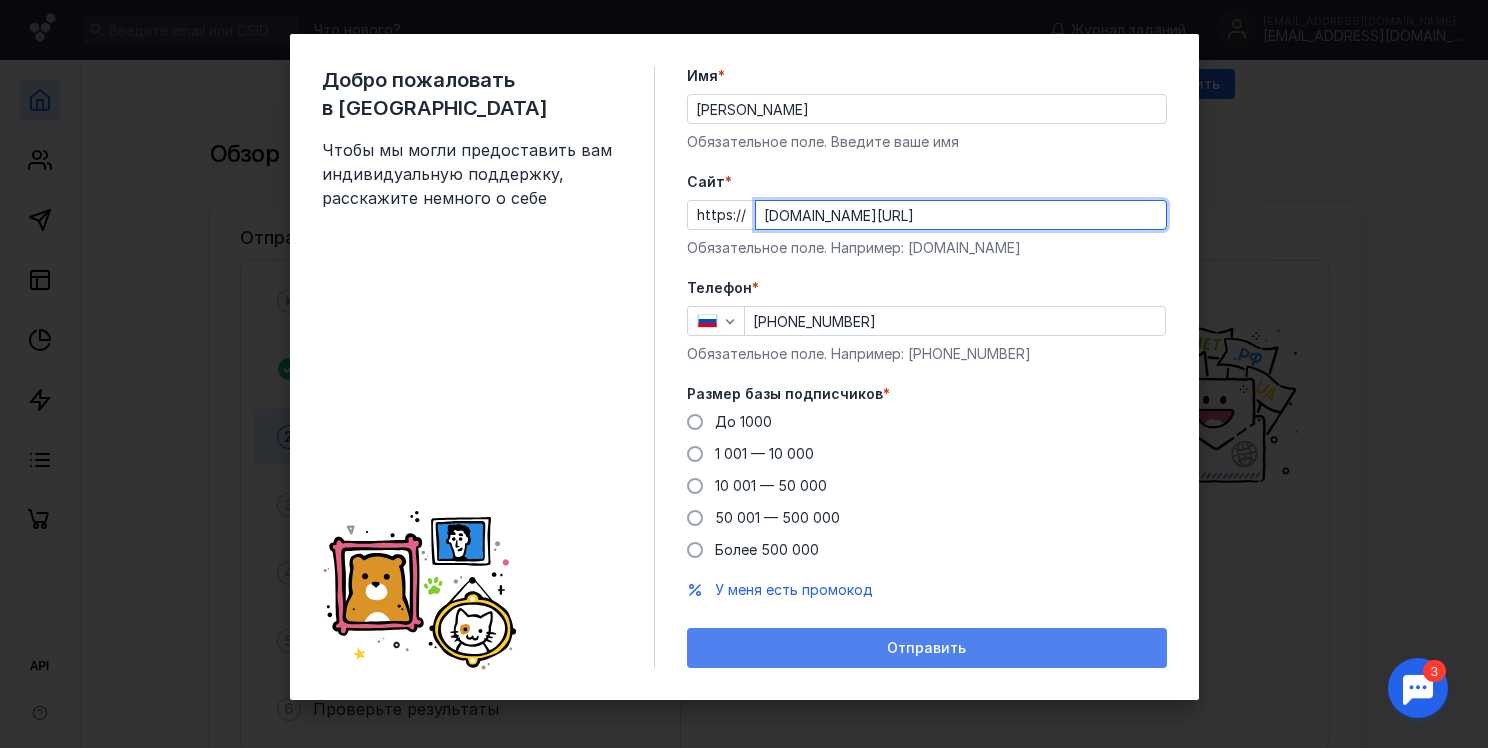 type on "[DOMAIN_NAME][URL]" 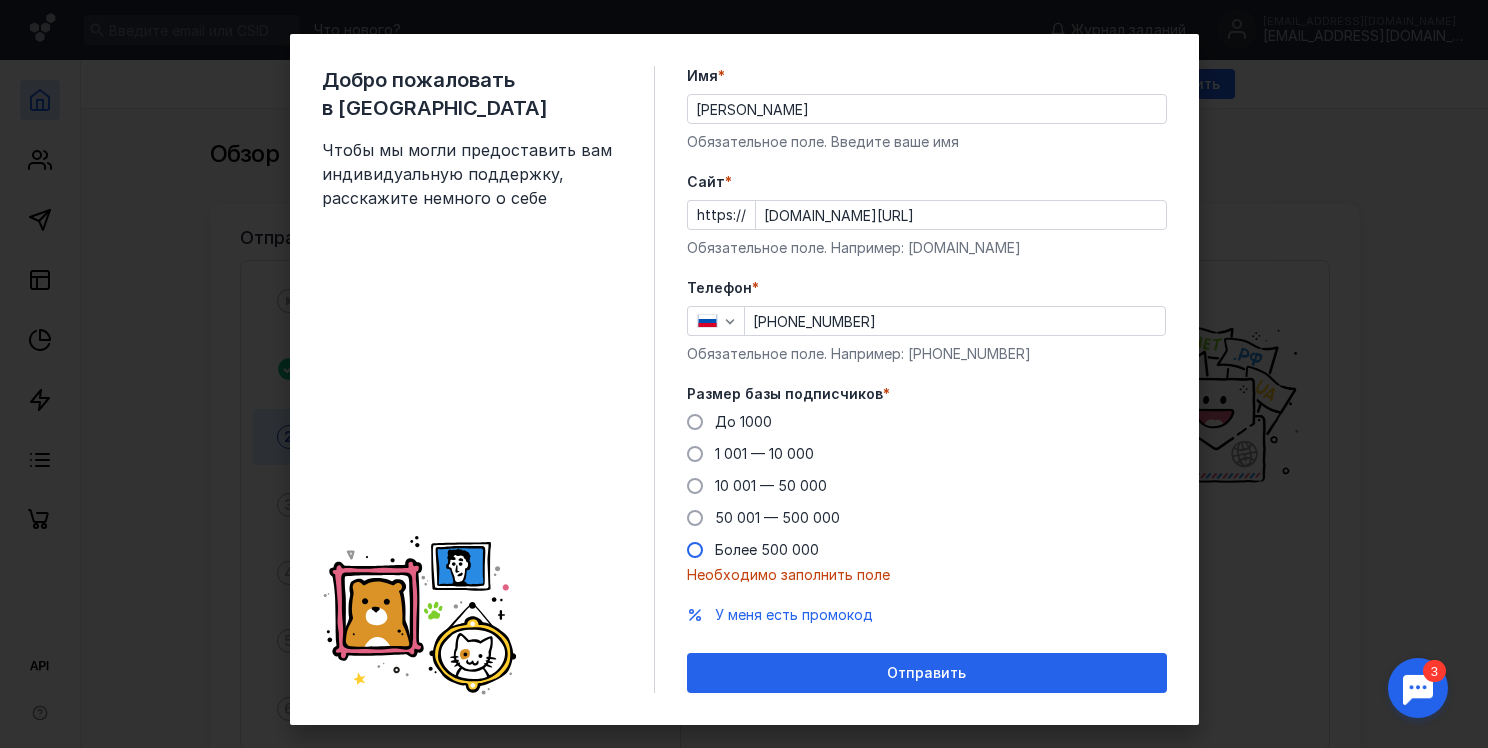click on "Более 500 000" at bounding box center [767, 549] 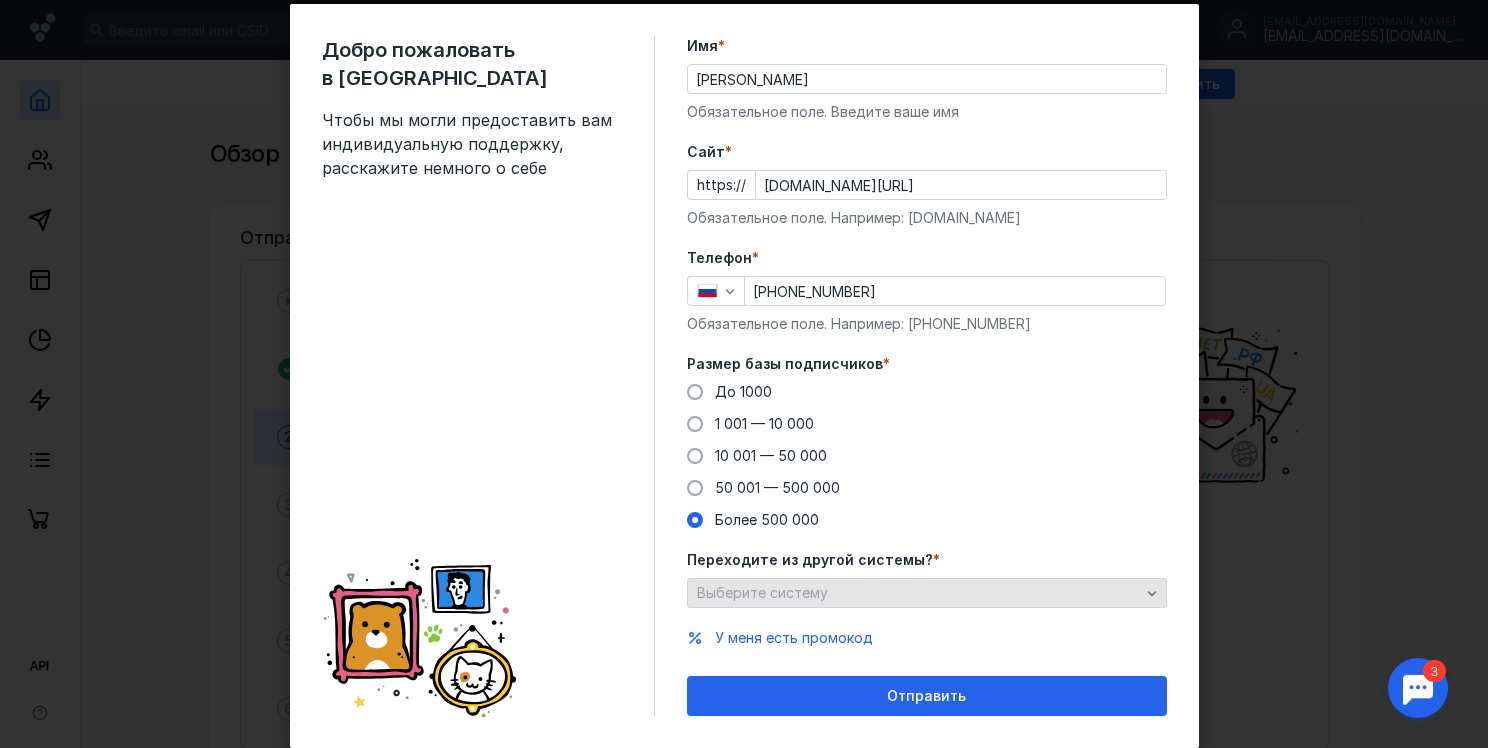 scroll, scrollTop: 47, scrollLeft: 0, axis: vertical 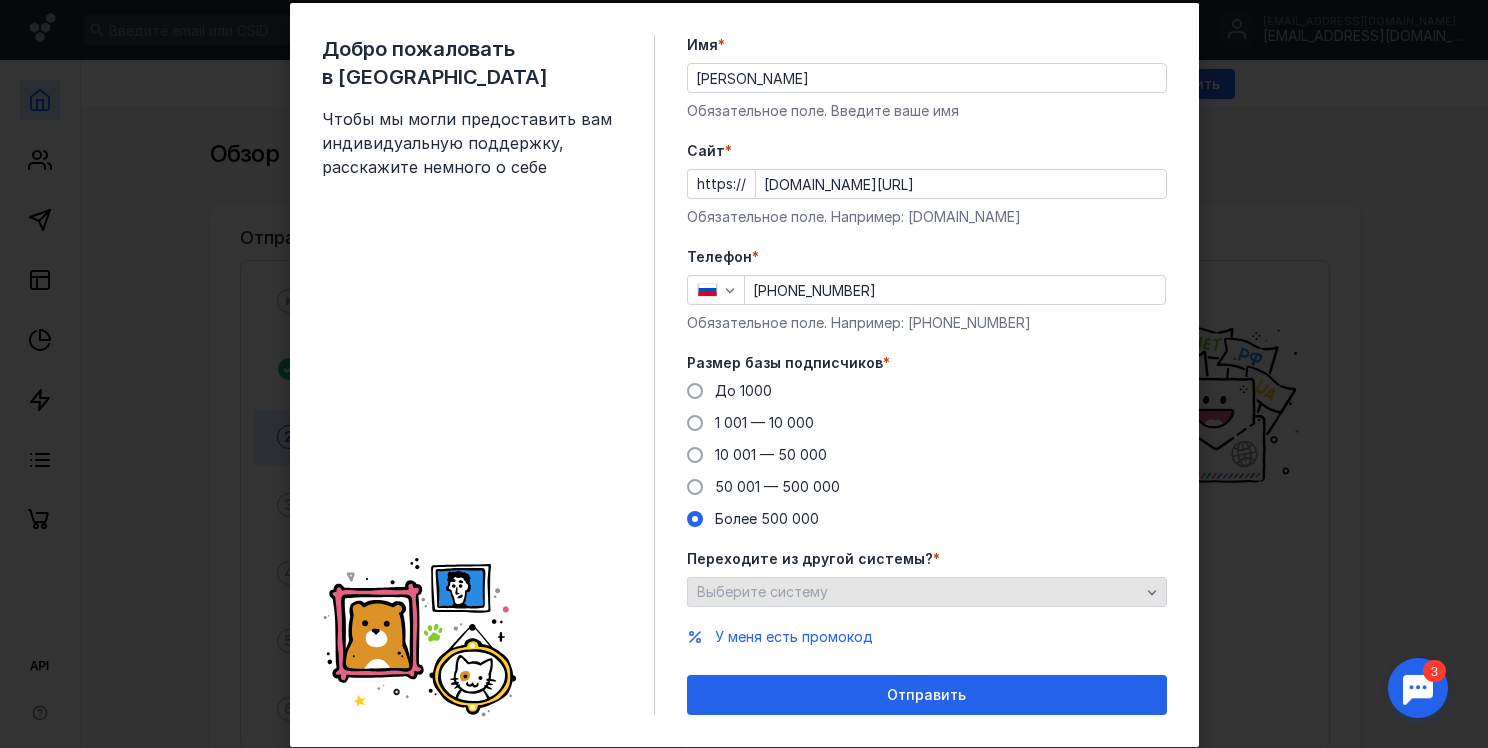 click on "Выберите систему" at bounding box center [918, 592] 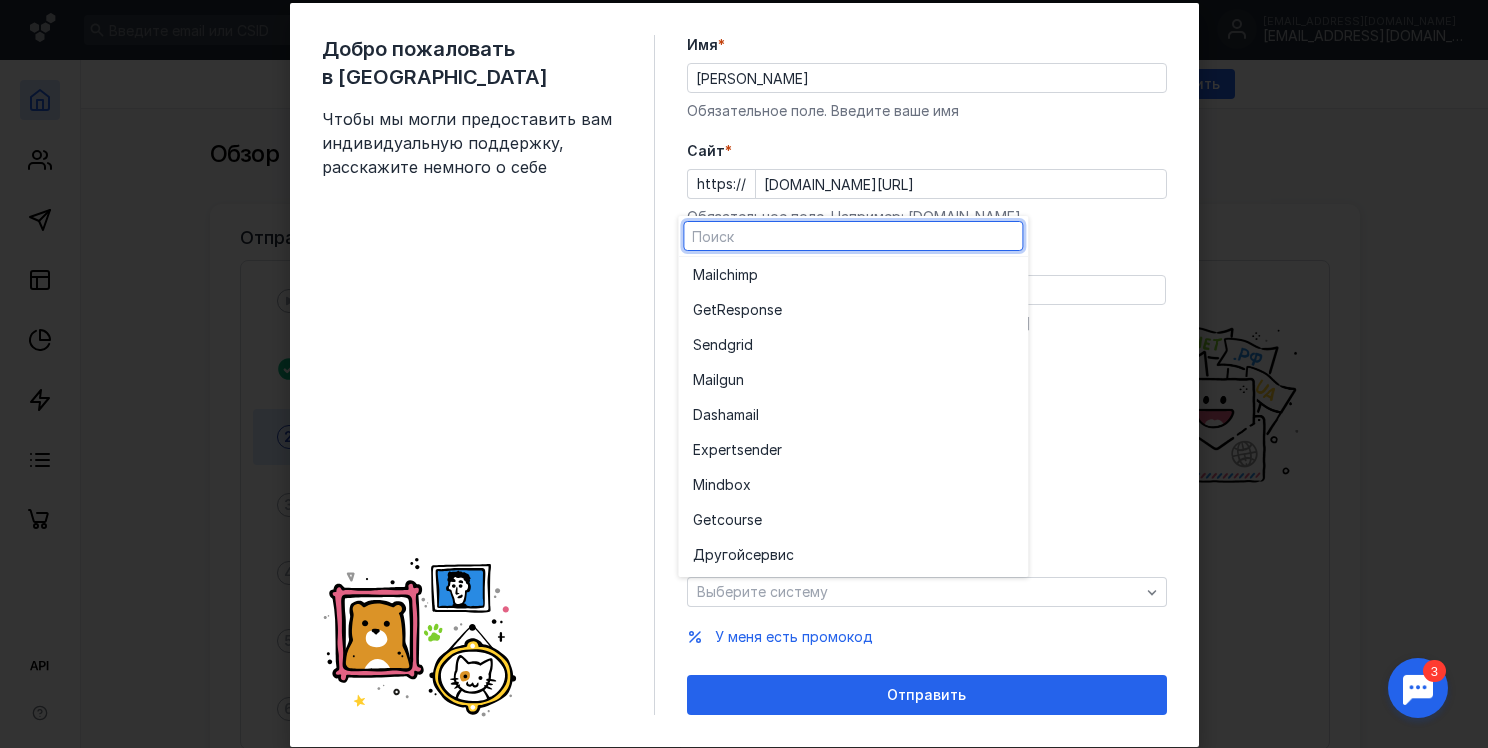 scroll, scrollTop: 0, scrollLeft: 0, axis: both 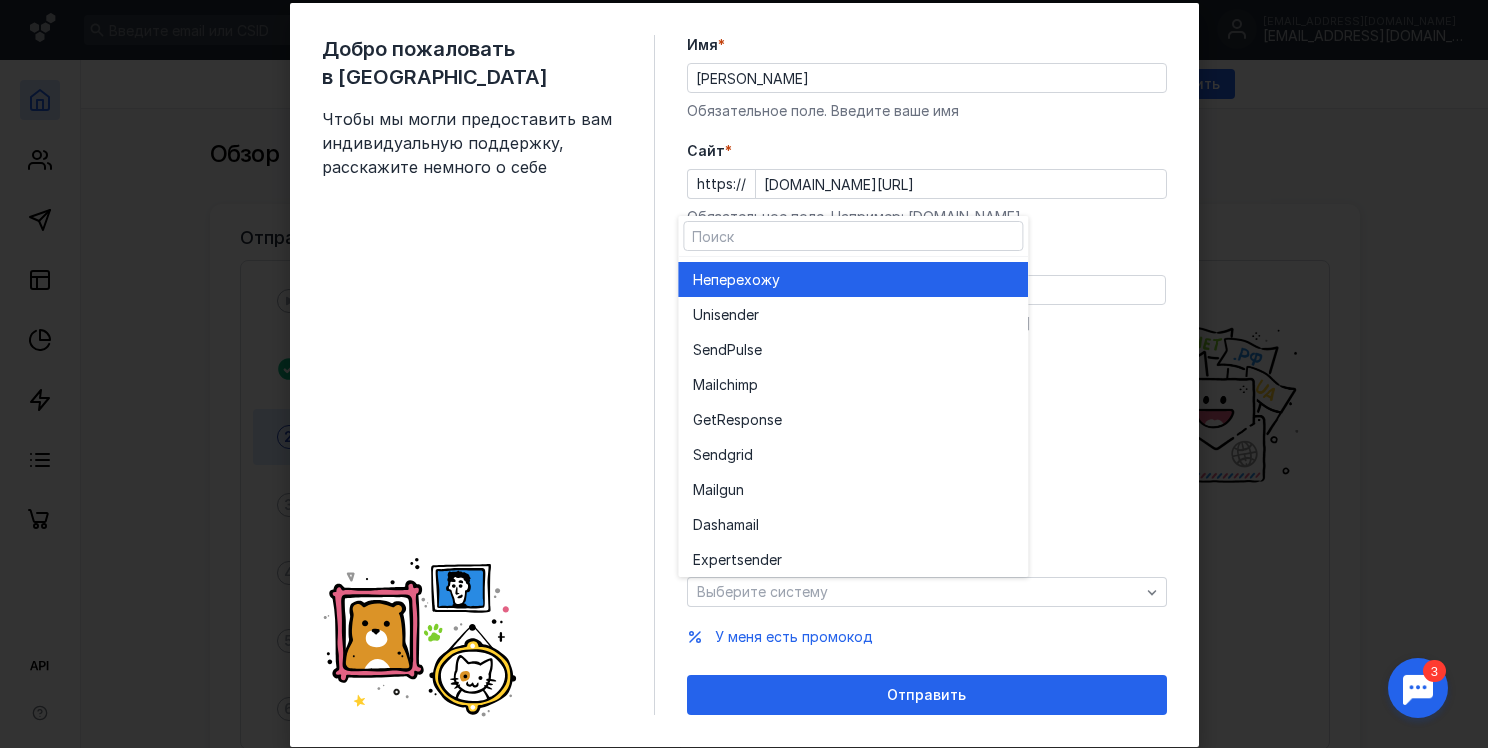 click on "Не  перехожу" at bounding box center (853, 280) 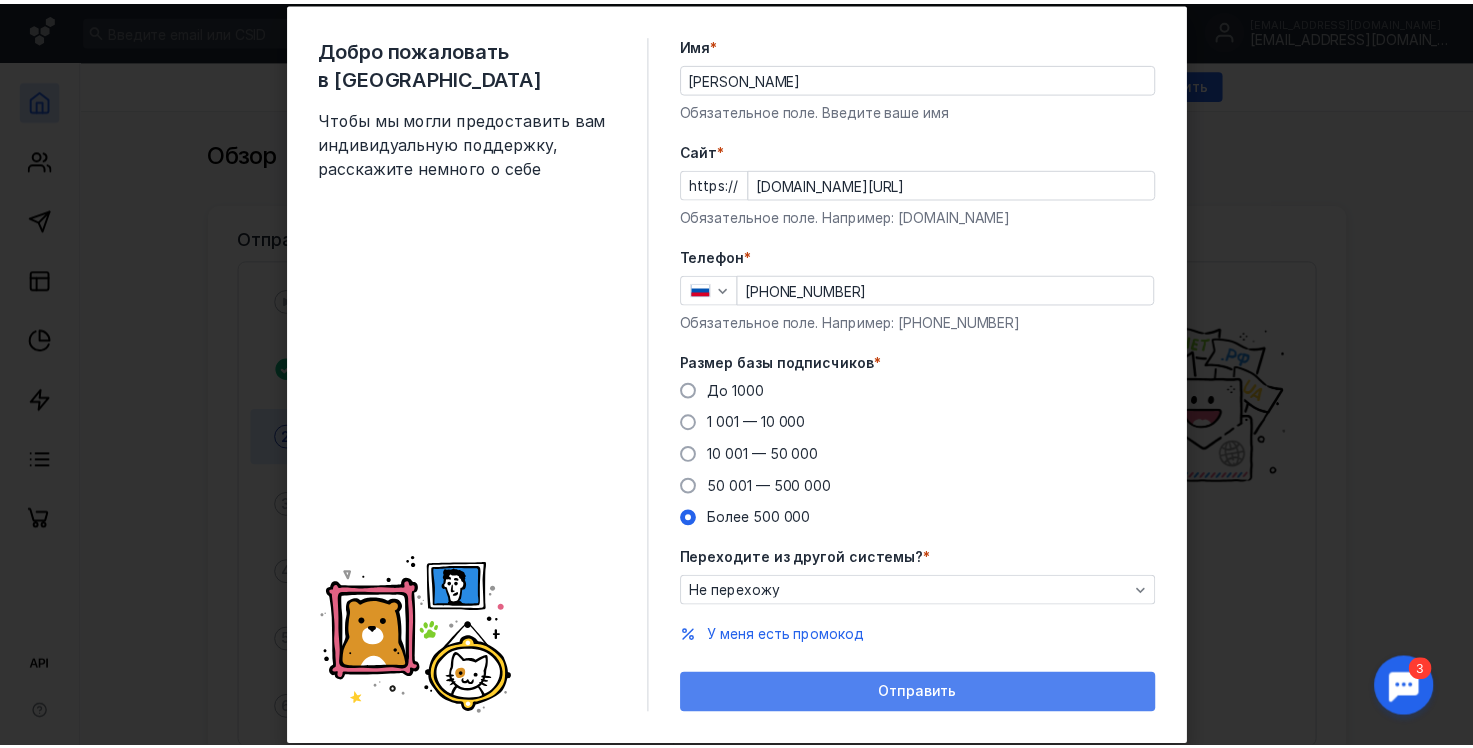 scroll, scrollTop: 96, scrollLeft: 0, axis: vertical 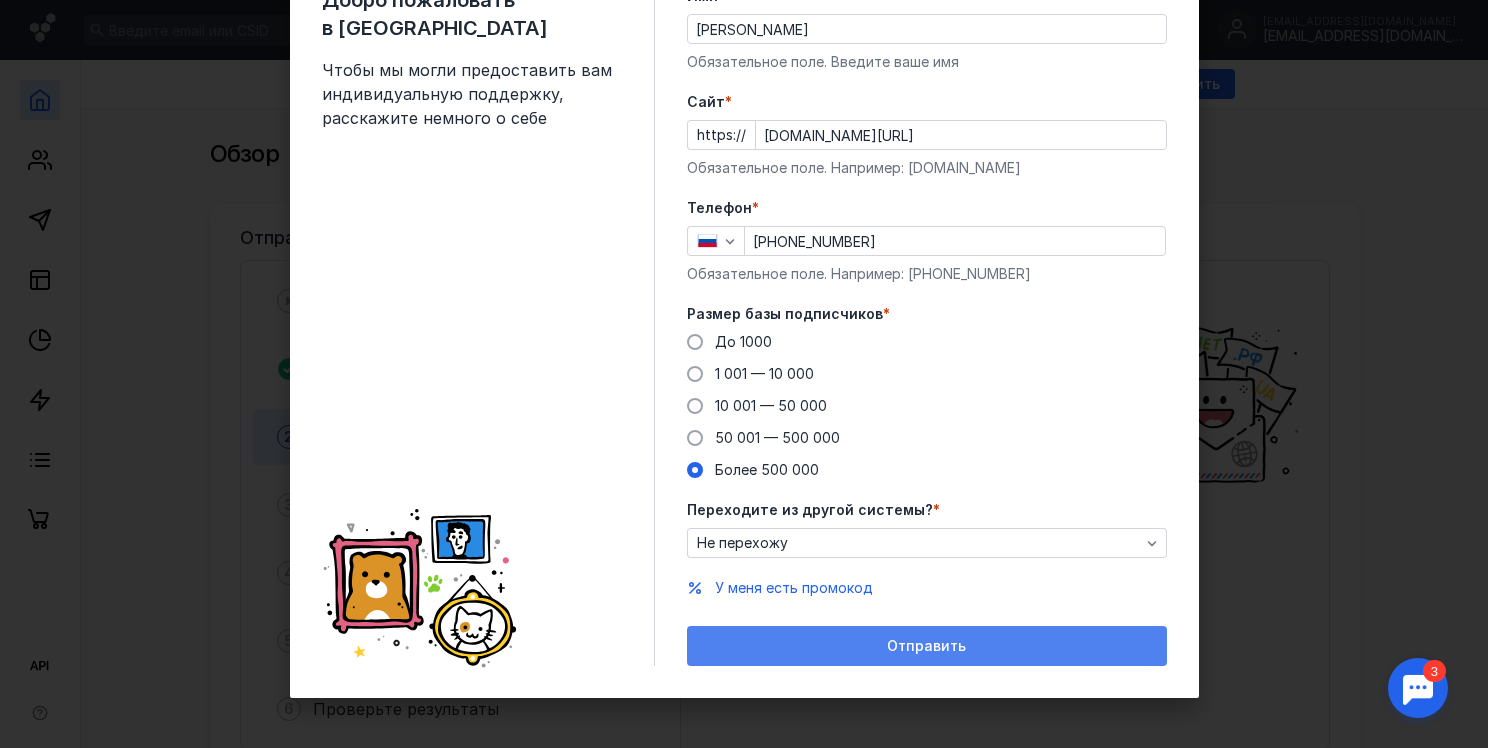 click on "Отправить" at bounding box center [926, 646] 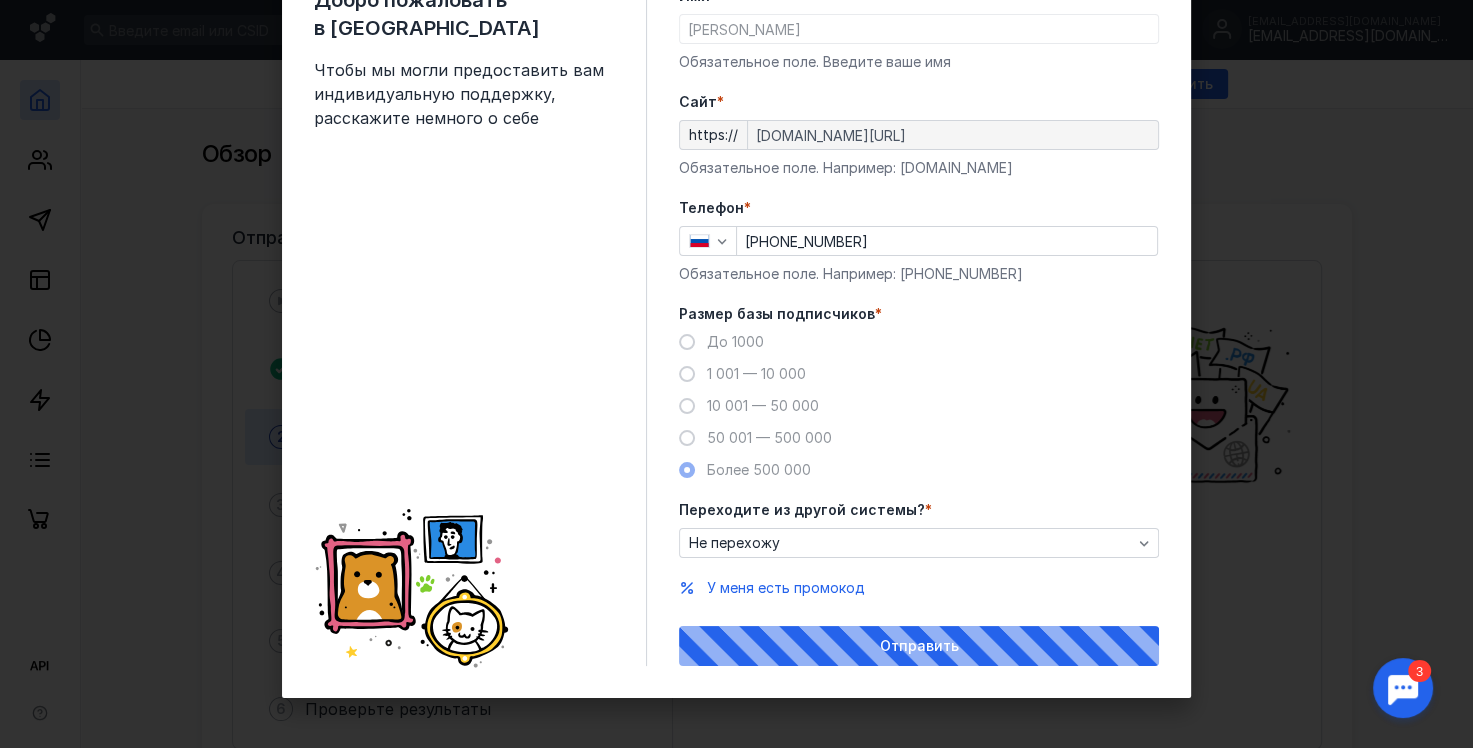 scroll, scrollTop: 0, scrollLeft: 0, axis: both 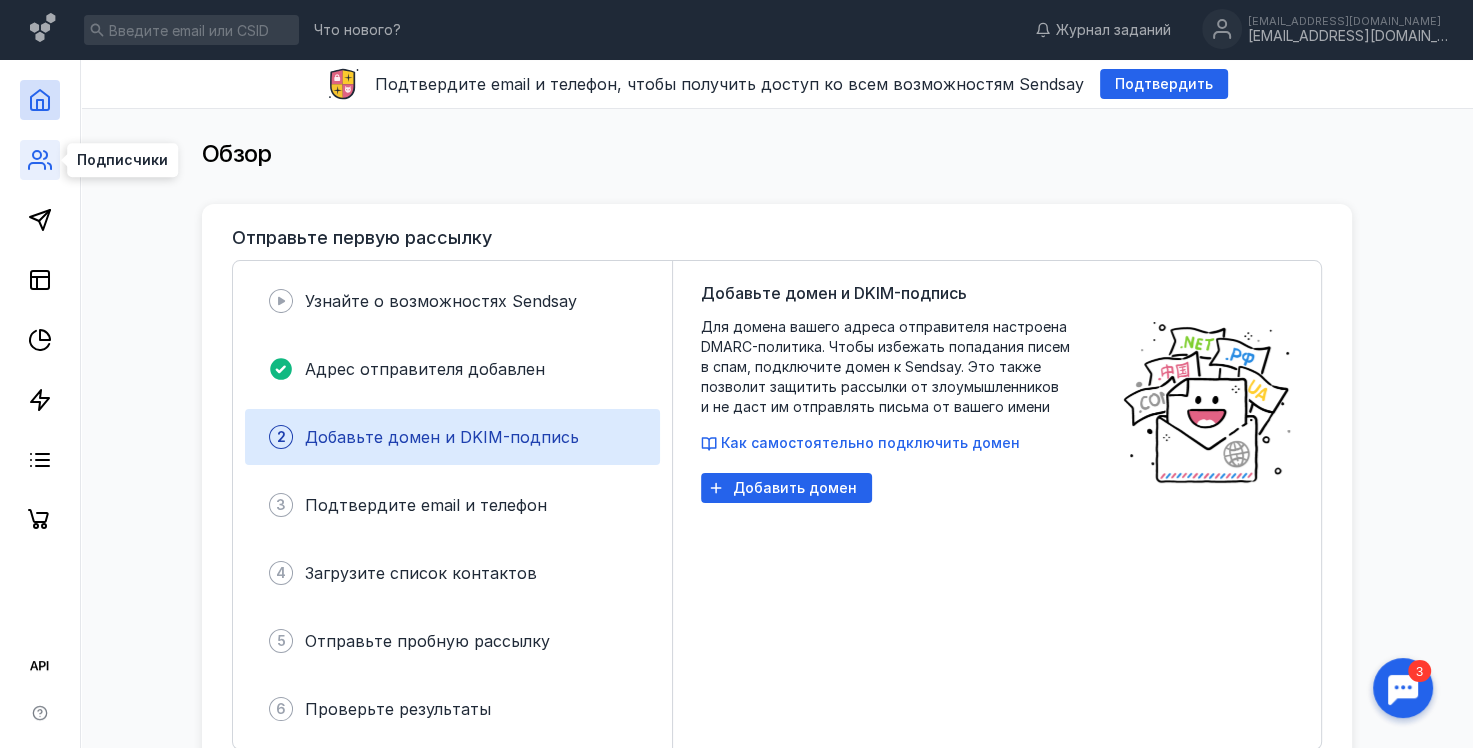 click 